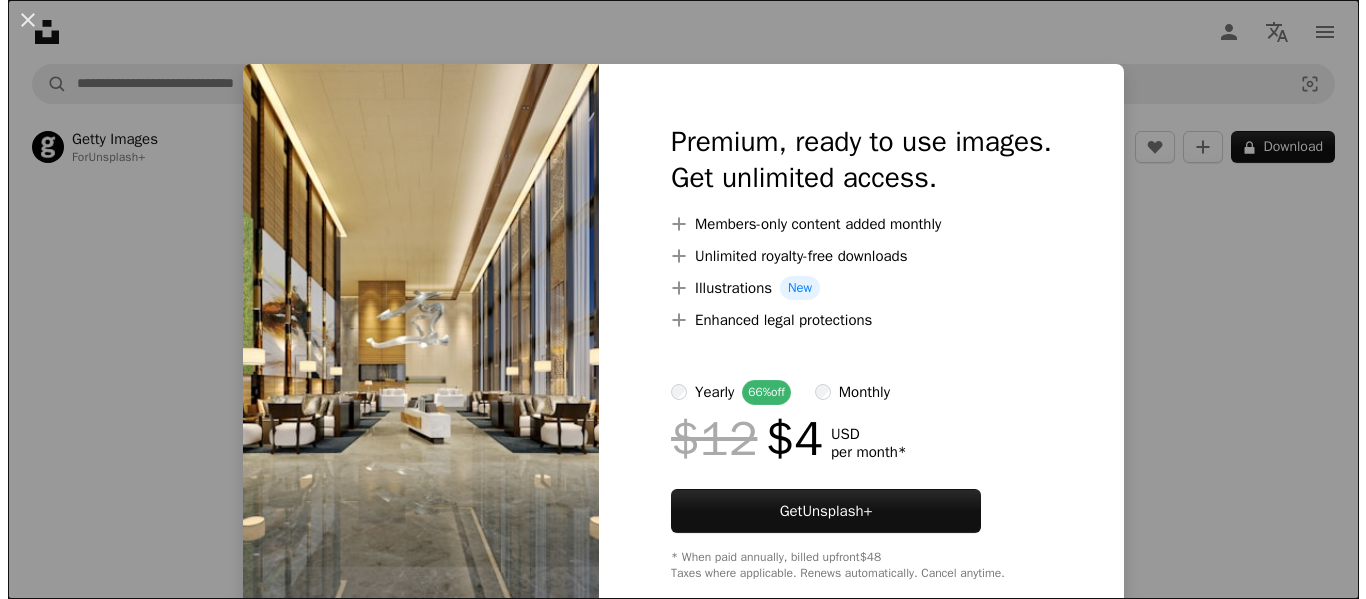 scroll, scrollTop: 200, scrollLeft: 0, axis: vertical 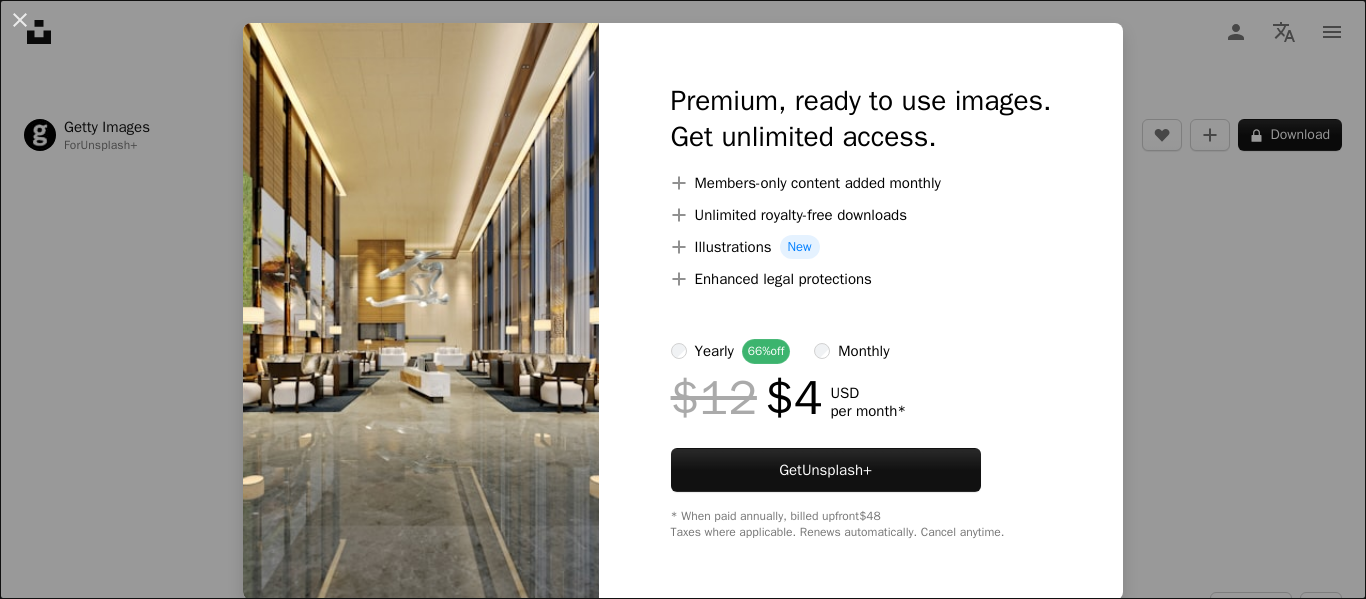click on "An X shape Premium, ready to use images. Get unlimited access. A plus sign Members-only content added monthly A plus sign Unlimited royalty-free downloads A plus sign Illustrations  New A plus sign Enhanced legal protections yearly 66%  off monthly $12   $4 USD per month * Get  Unsplash+ * When paid annually, billed upfront  $48 Taxes where applicable. Renews automatically. Cancel anytime." at bounding box center [683, 299] 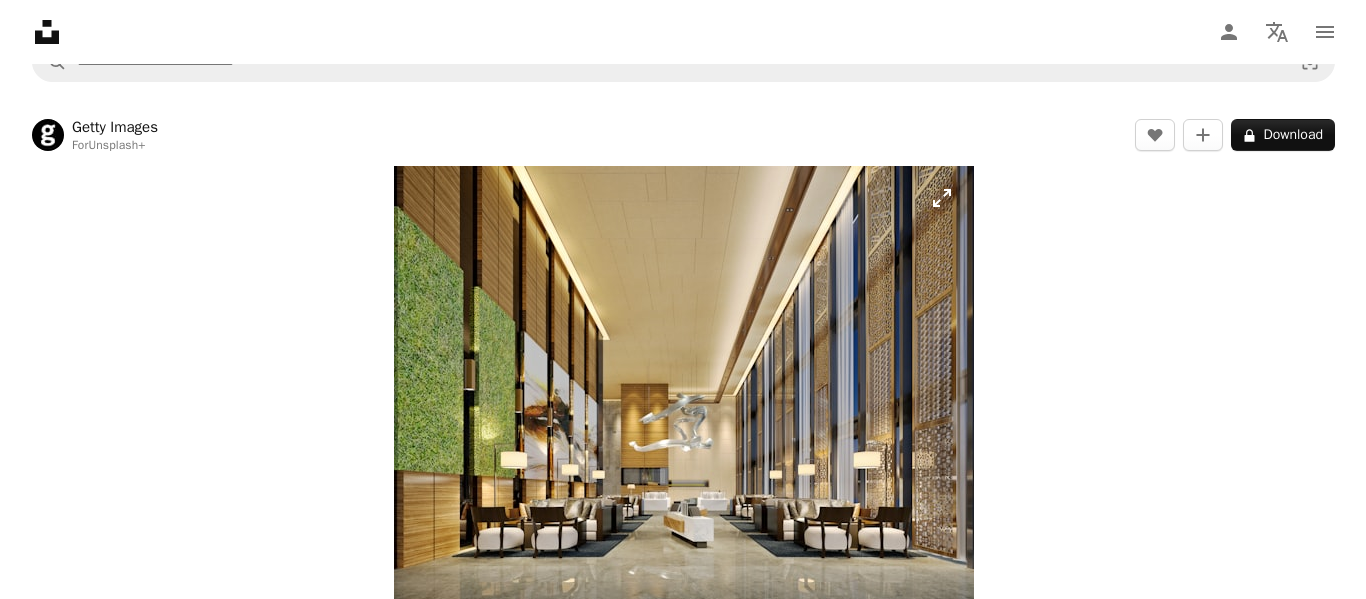 scroll, scrollTop: 0, scrollLeft: 0, axis: both 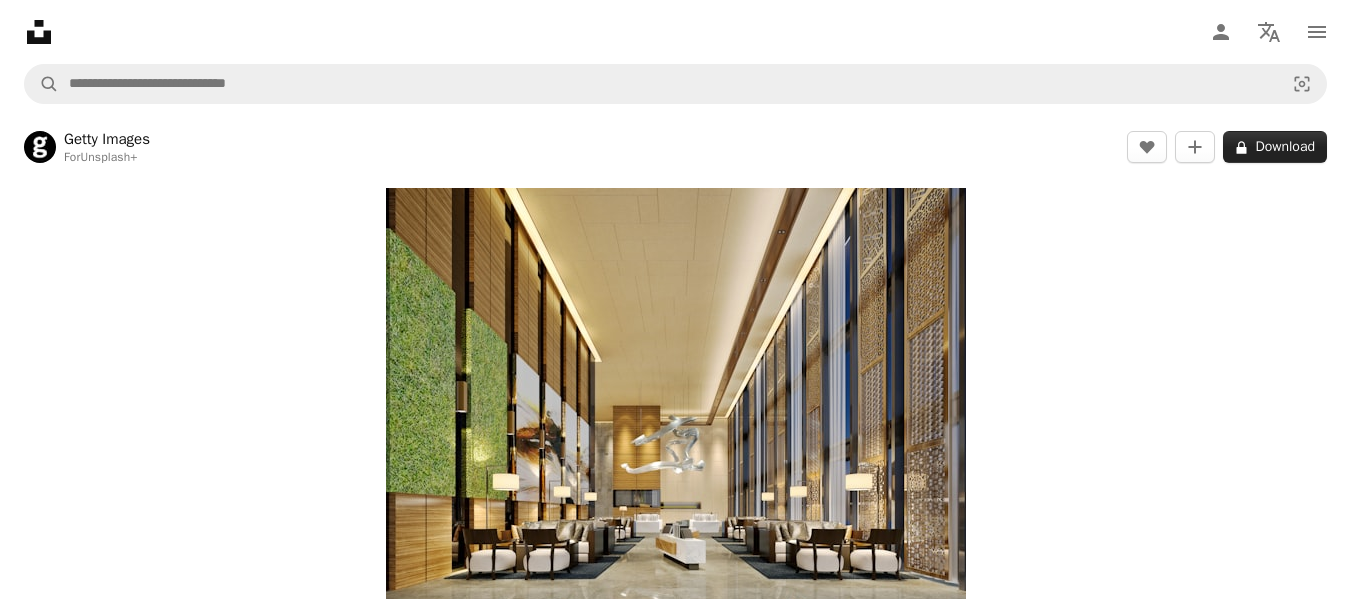 click on "A lock Download" at bounding box center (1275, 147) 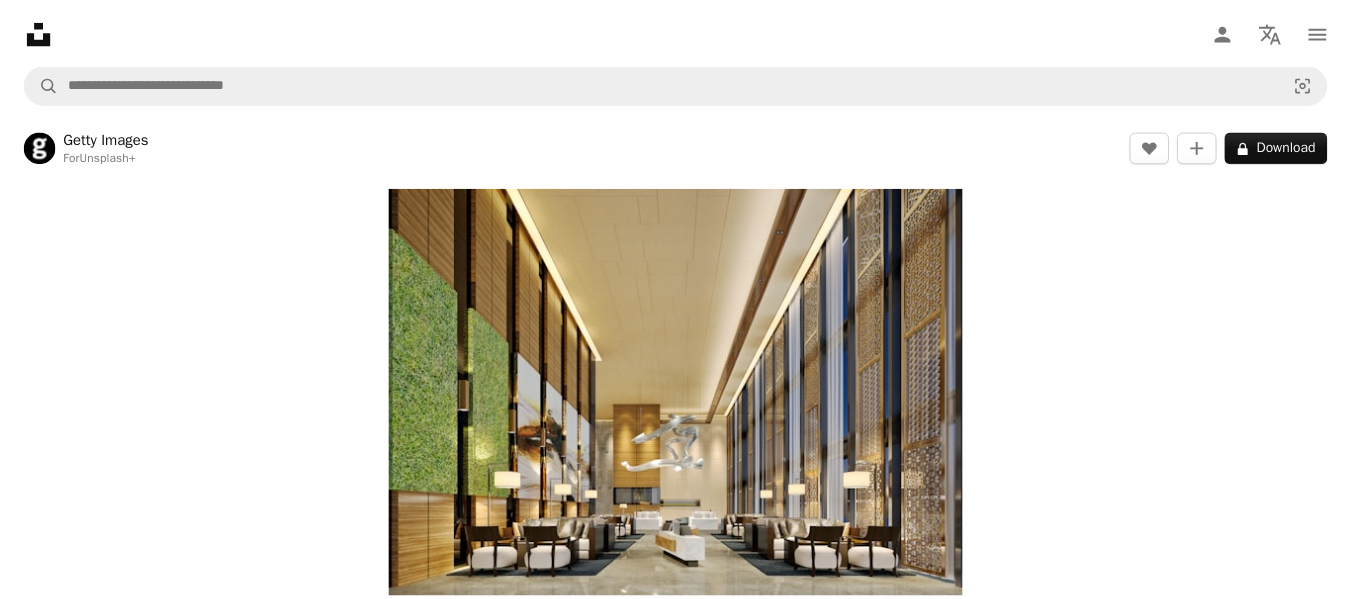 scroll, scrollTop: 41, scrollLeft: 0, axis: vertical 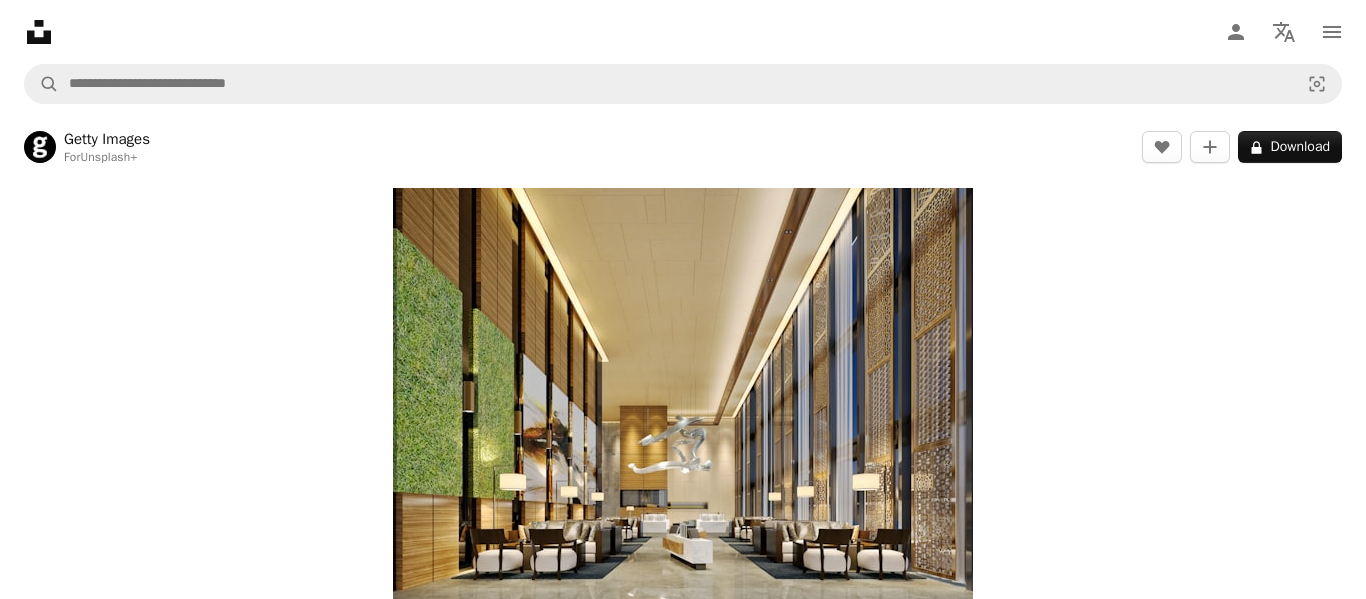 click on "Unsplash+" at bounding box center (837, 3928) 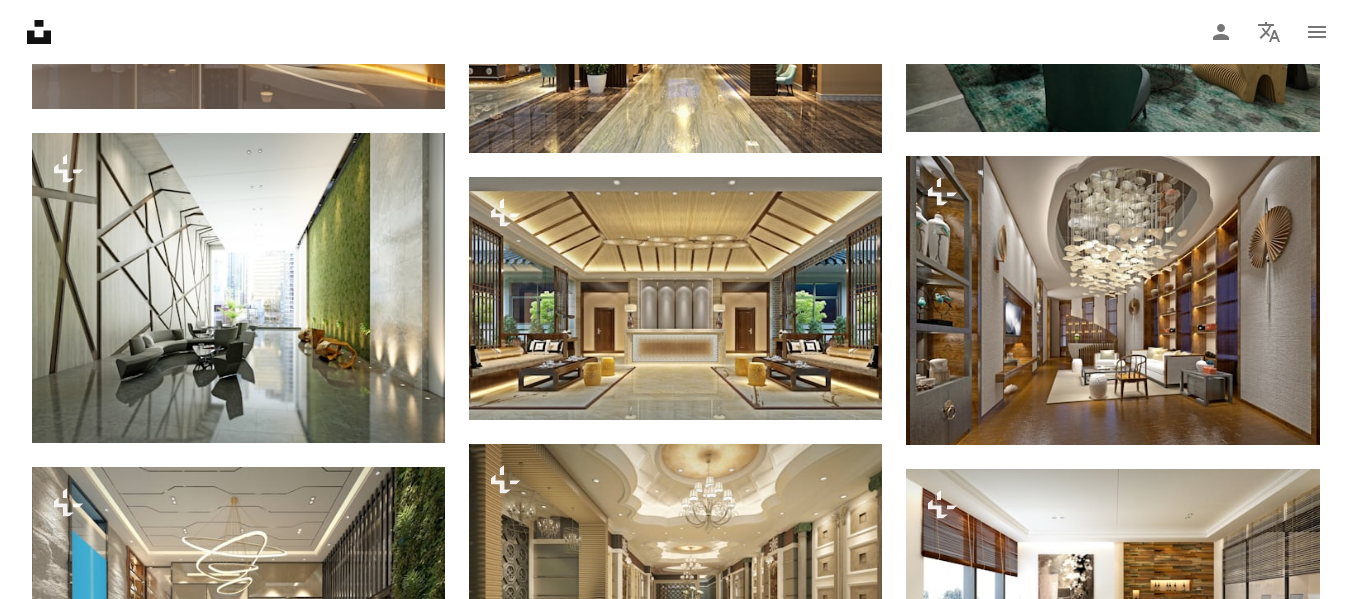 scroll, scrollTop: 2022, scrollLeft: 0, axis: vertical 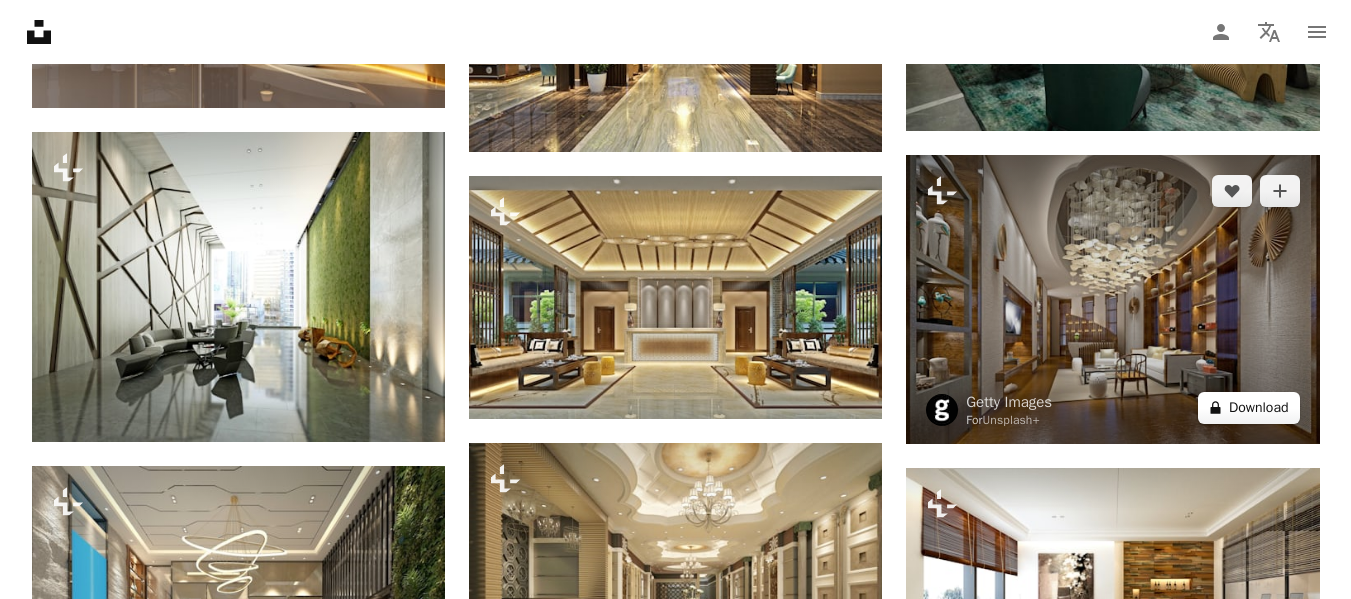 click on "A lock Download" at bounding box center (1249, 408) 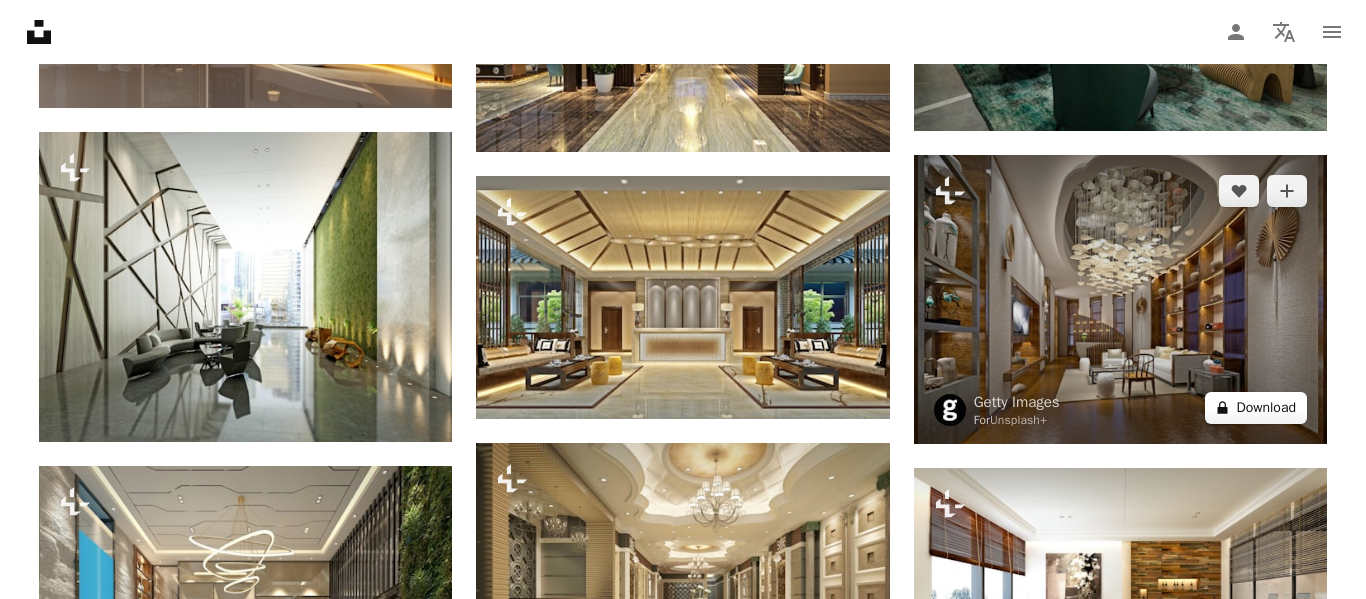 click on "An X shape Premium, ready to use images. Get unlimited access. A plus sign Members-only content added monthly A plus sign Unlimited royalty-free downloads A plus sign Illustrations  New A plus sign Enhanced legal protections yearly 66%  off monthly $12   $4 USD per month * Get  Unsplash+ * When paid annually, billed upfront  $48 Taxes where applicable. Renews automatically. Cancel anytime." at bounding box center [683, 4215] 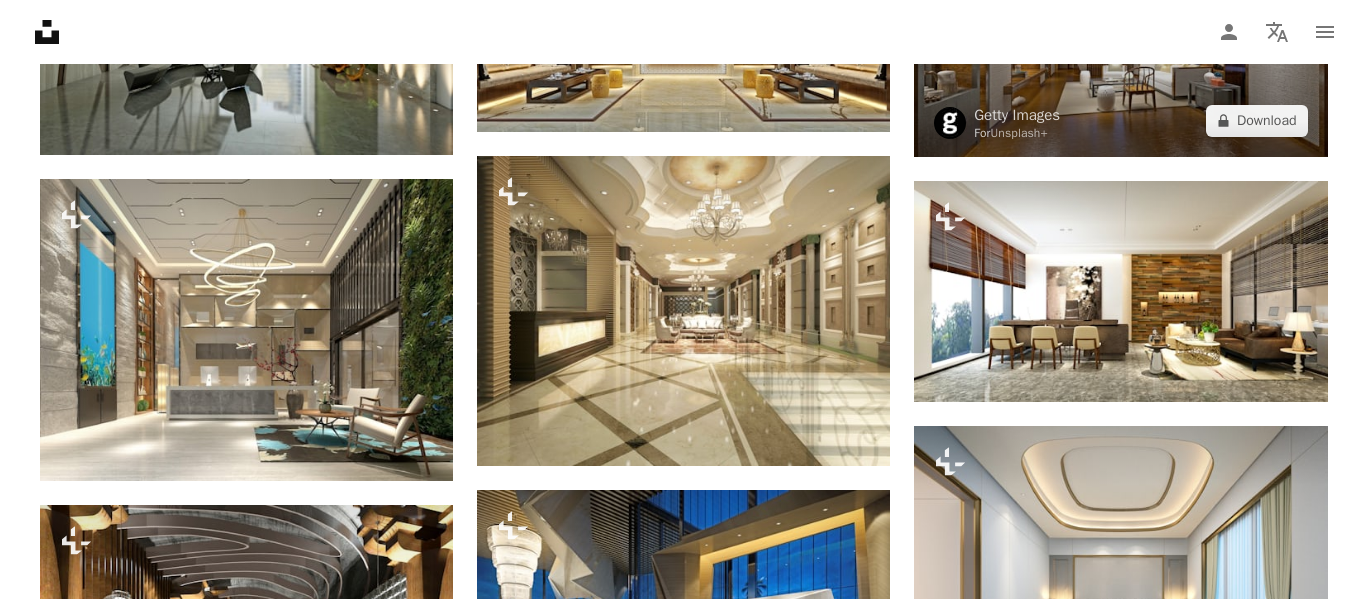 scroll, scrollTop: 2325, scrollLeft: 0, axis: vertical 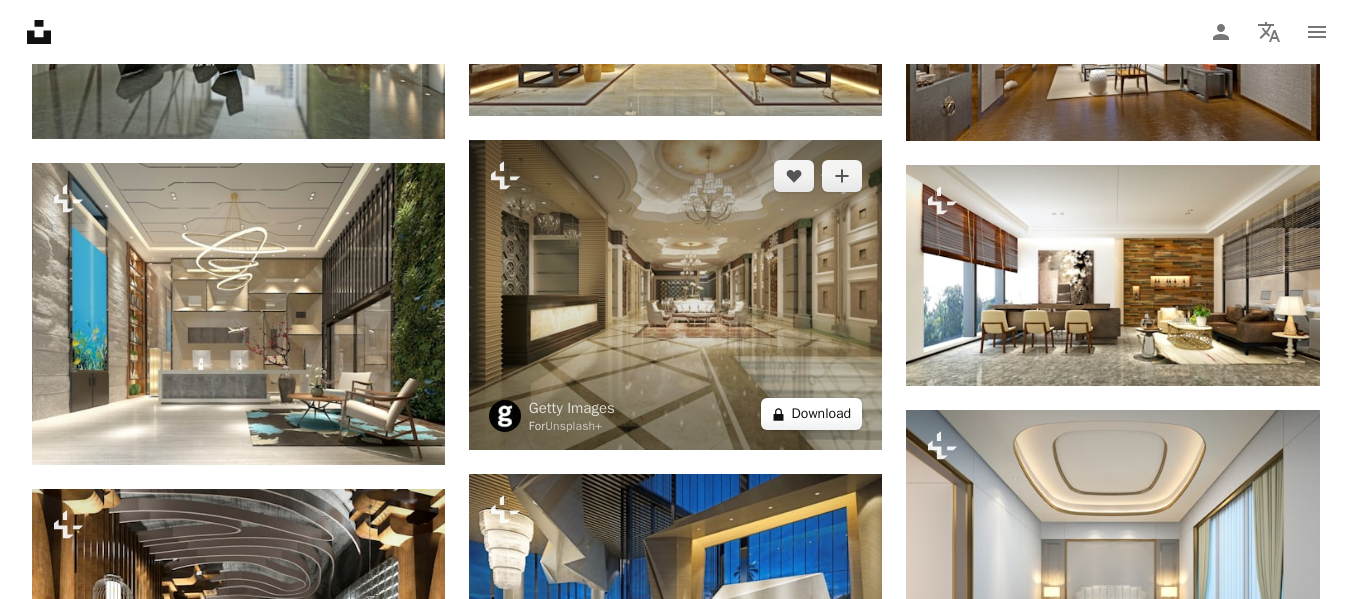 click on "A lock Download" at bounding box center (812, 414) 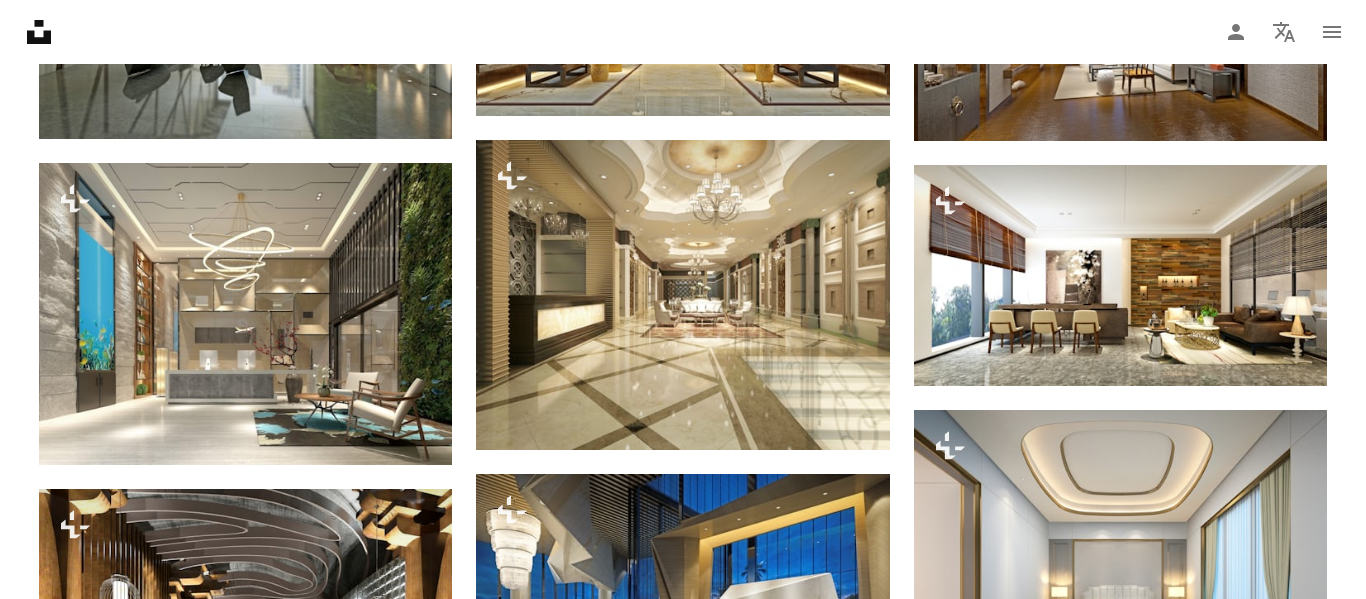 click on "An X shape Premium, ready to use images. Get unlimited access. A plus sign Members-only content added monthly A plus sign Unlimited royalty-free downloads A plus sign Illustrations  New A plus sign Enhanced legal protections yearly 66%  off monthly $12   $4 USD per month * Get  Unsplash+ * When paid annually, billed upfront  $48 Taxes where applicable. Renews automatically. Cancel anytime." at bounding box center [683, 3912] 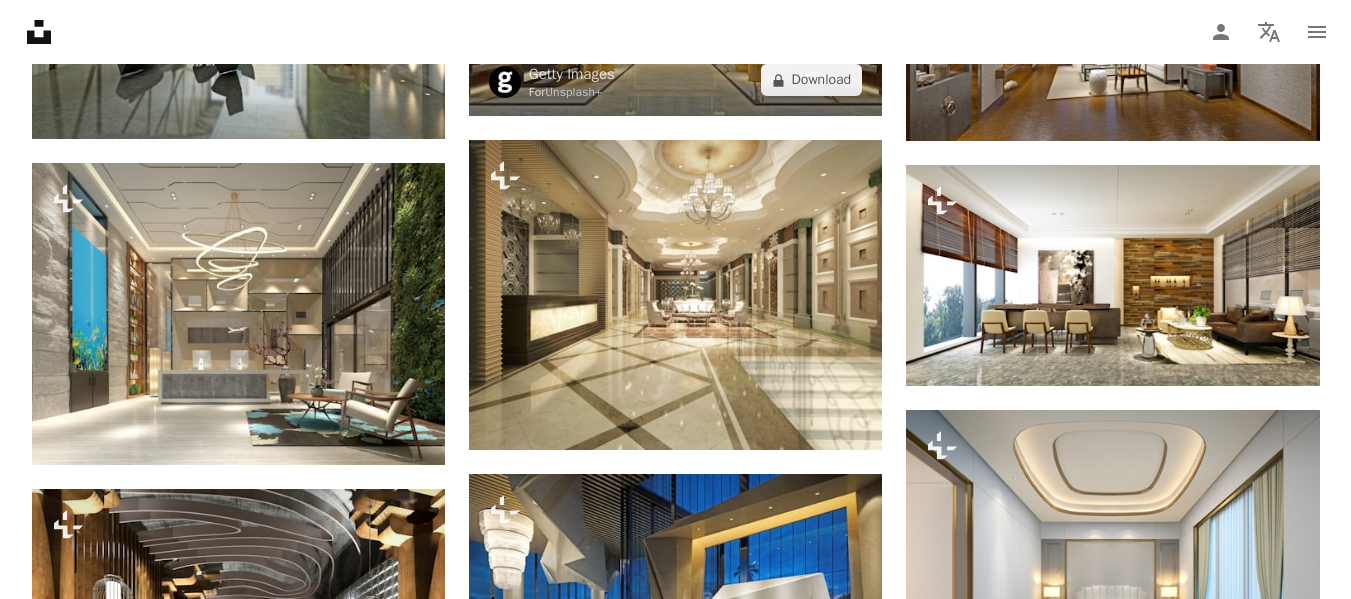 click at bounding box center (675, -6) 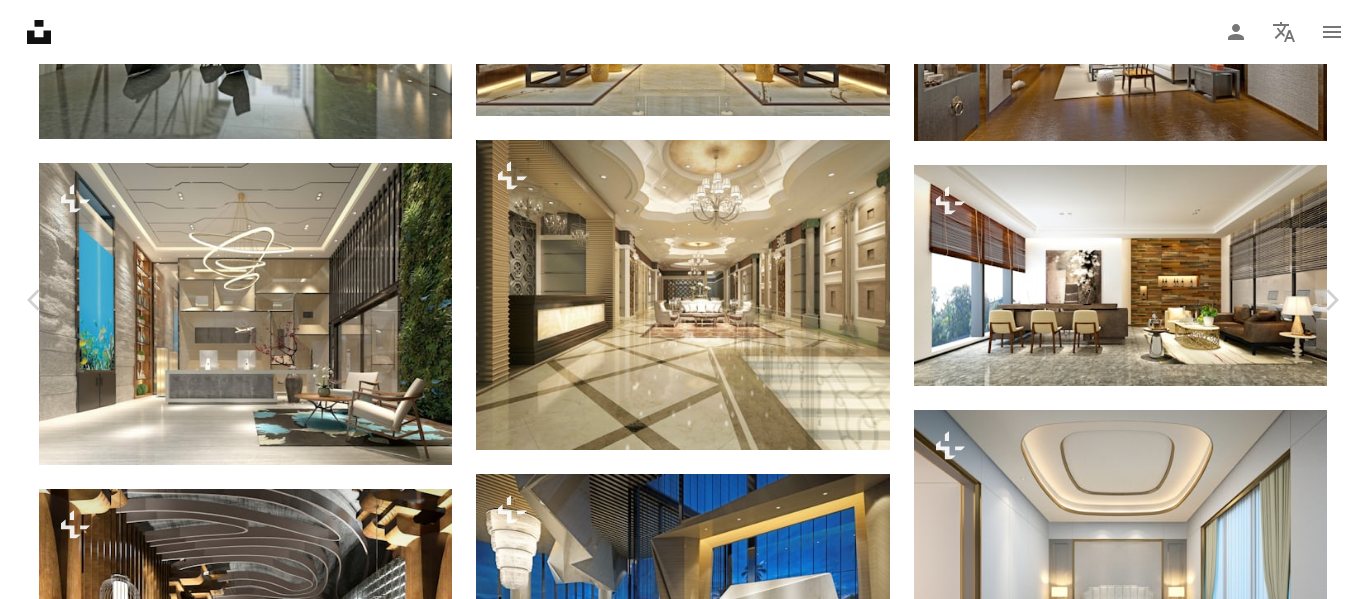 click on "A lock Download" at bounding box center (1205, 3660) 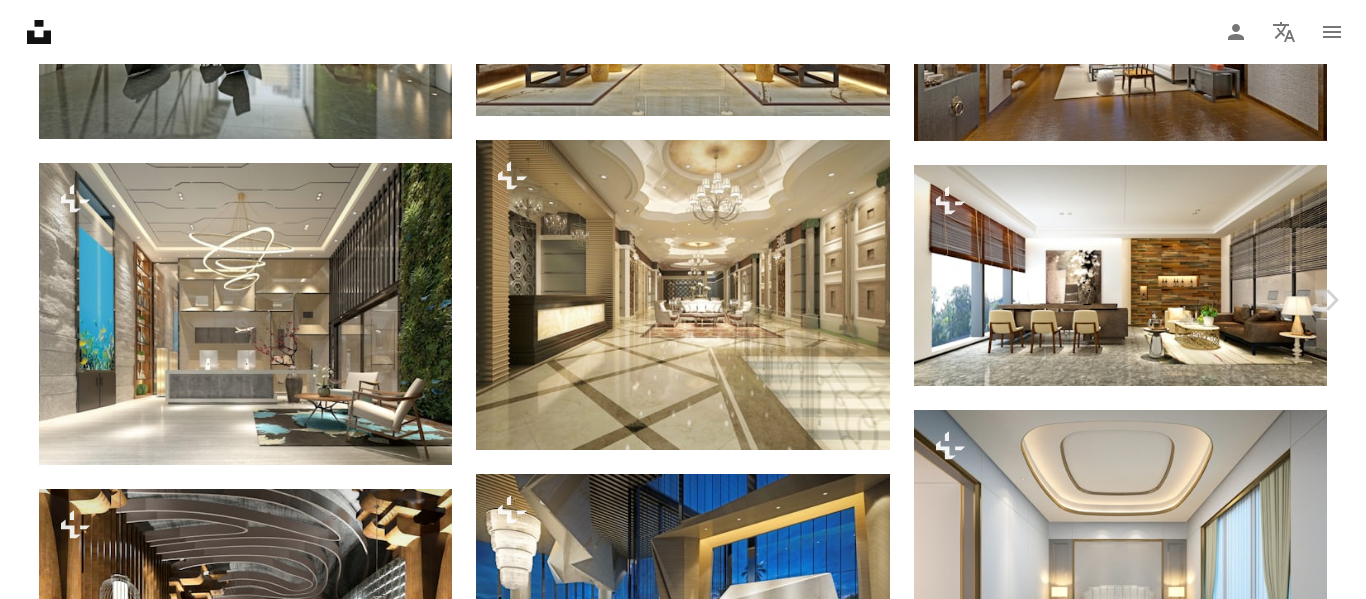 click on "Chevron left" at bounding box center (35, 300) 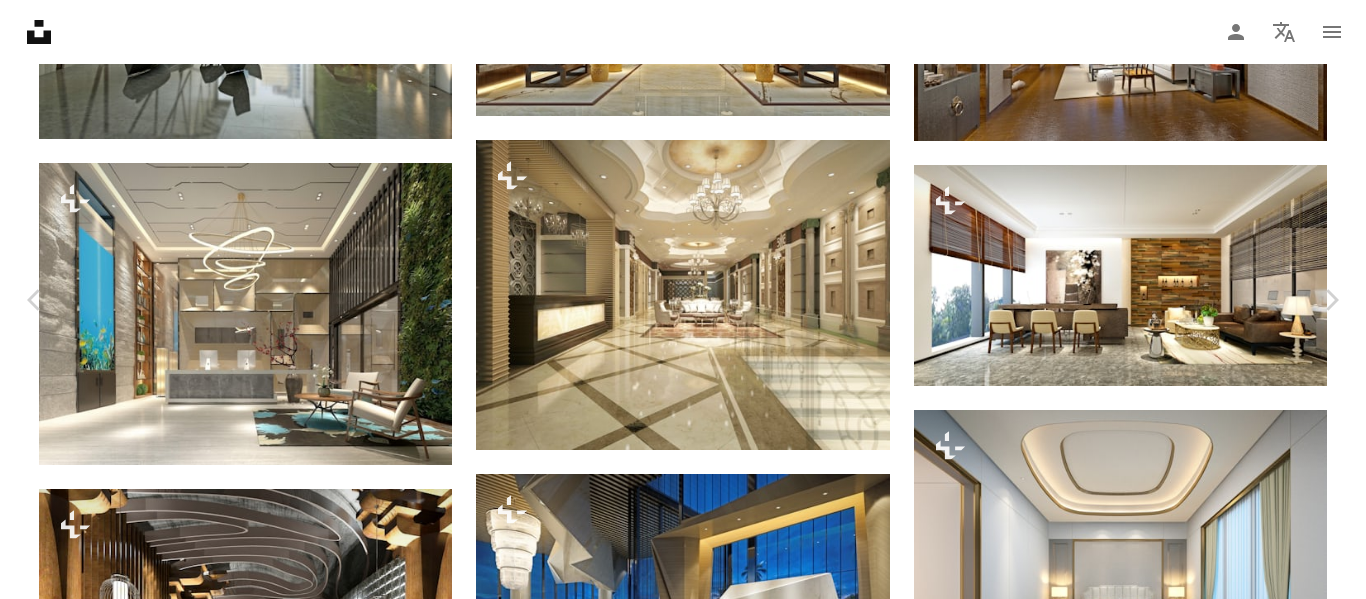 click on "An X shape" at bounding box center [20, 20] 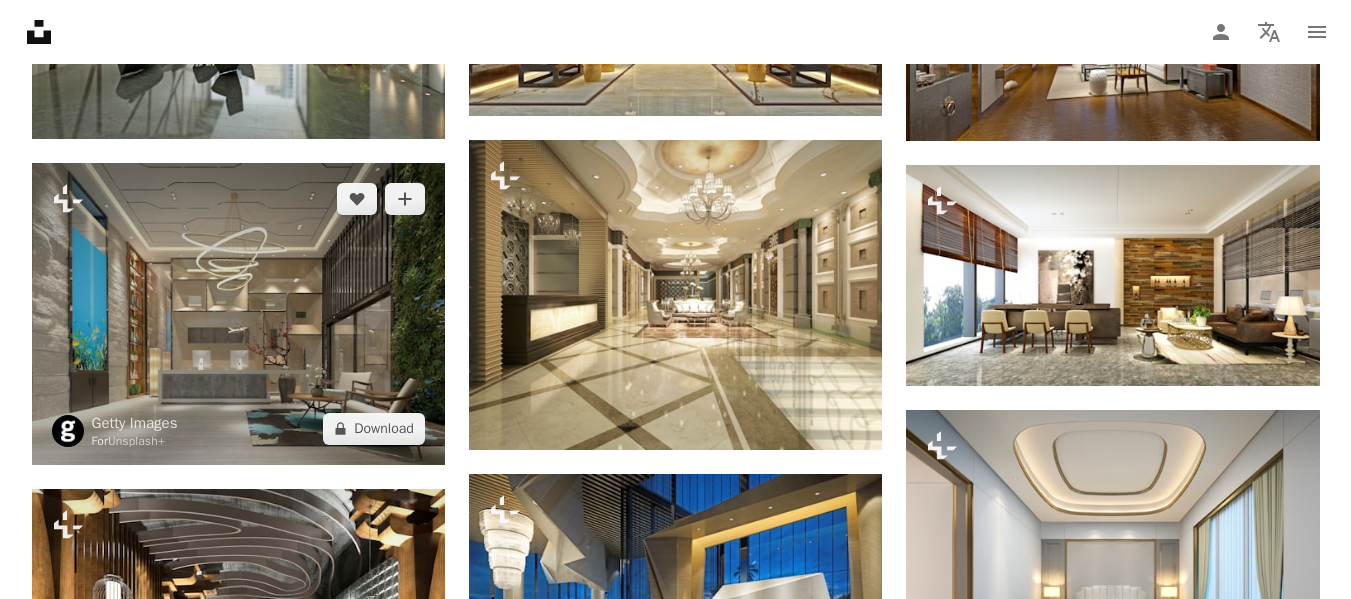 click at bounding box center [238, 314] 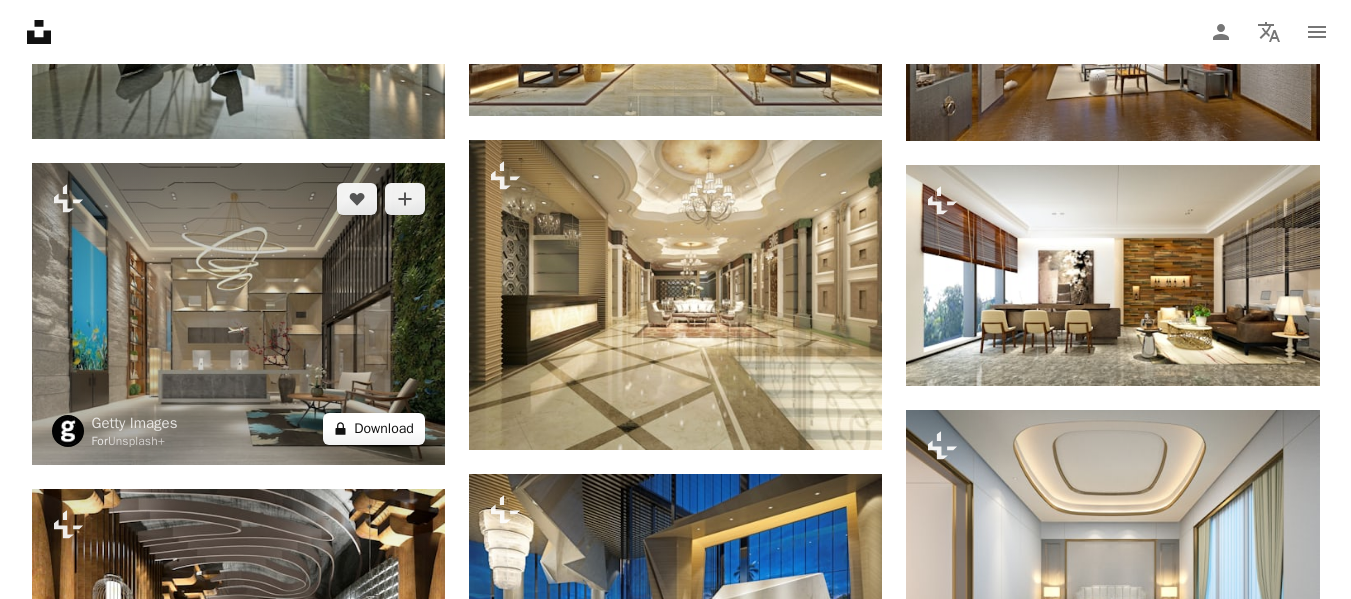 click on "A lock Download" at bounding box center (374, 429) 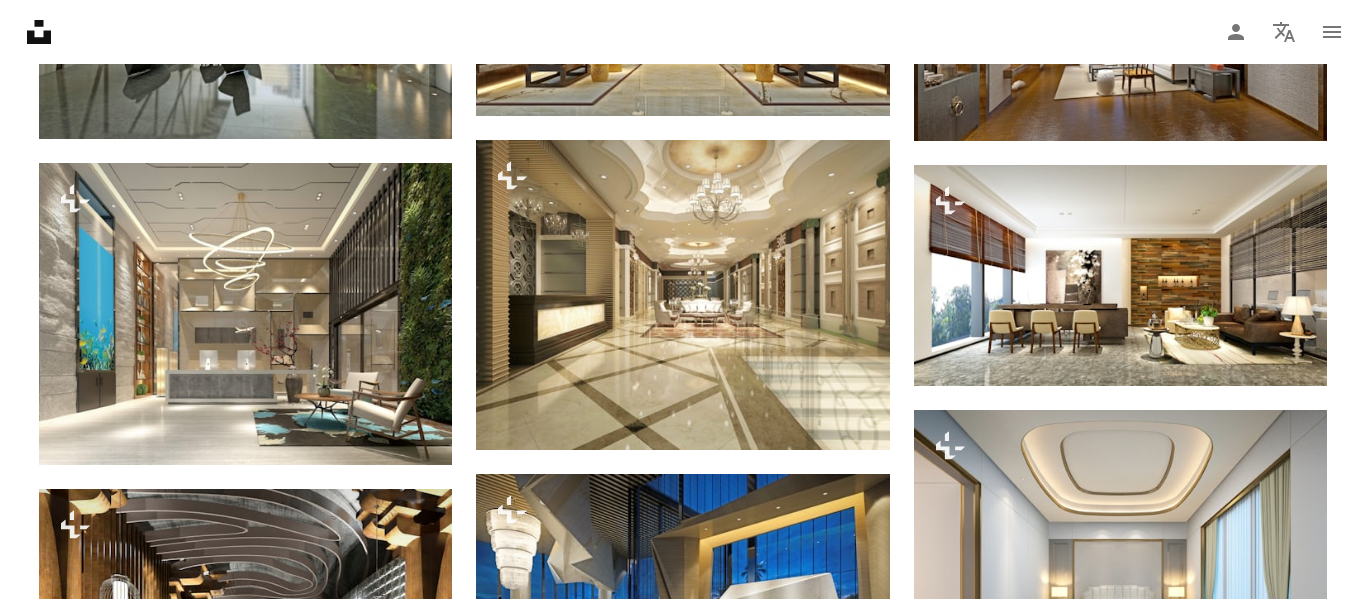 scroll, scrollTop: 19, scrollLeft: 0, axis: vertical 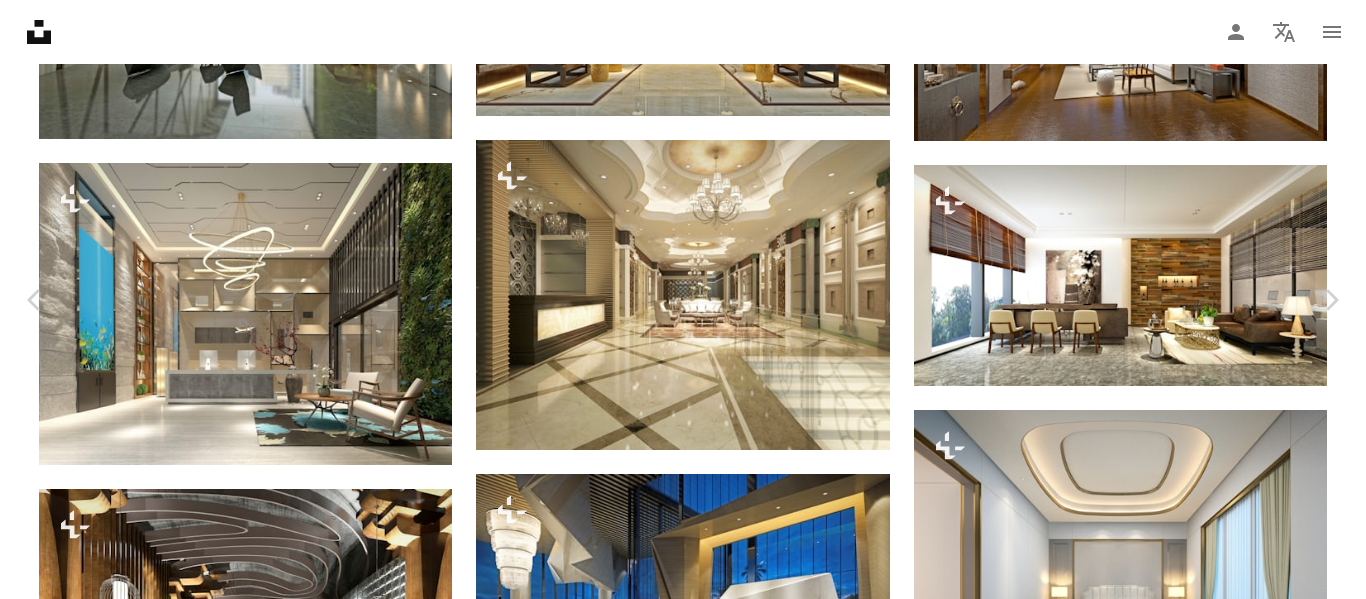 click on "A lock Download" at bounding box center [1205, 3660] 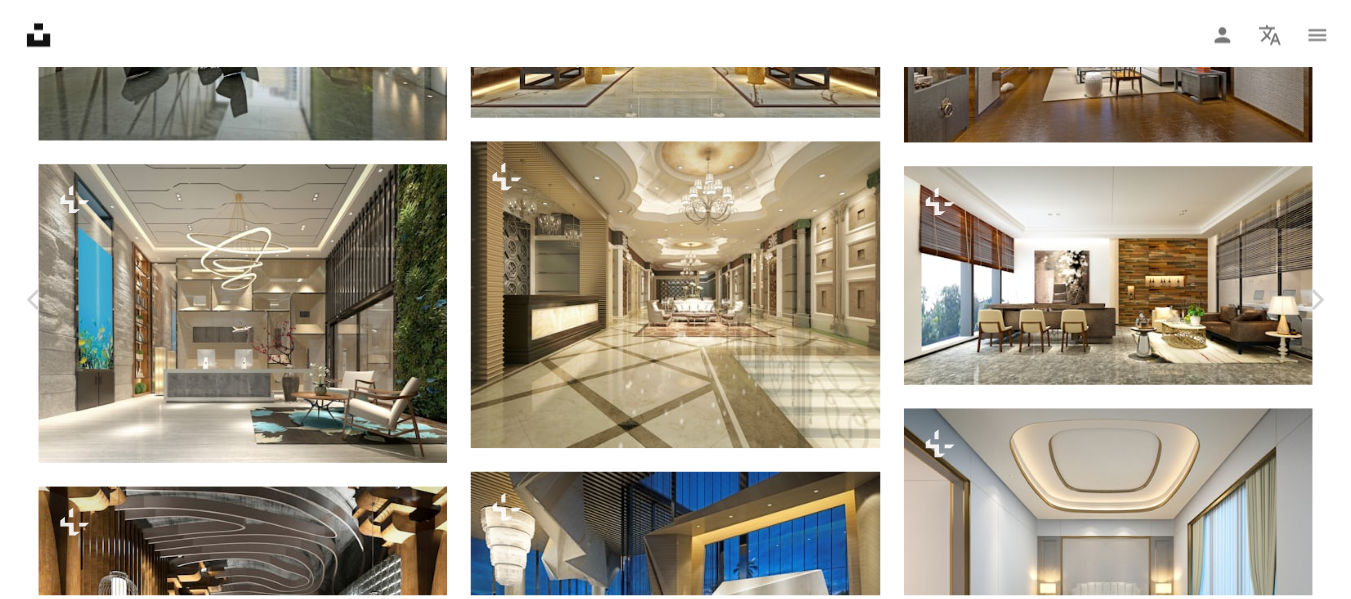 scroll, scrollTop: 41, scrollLeft: 0, axis: vertical 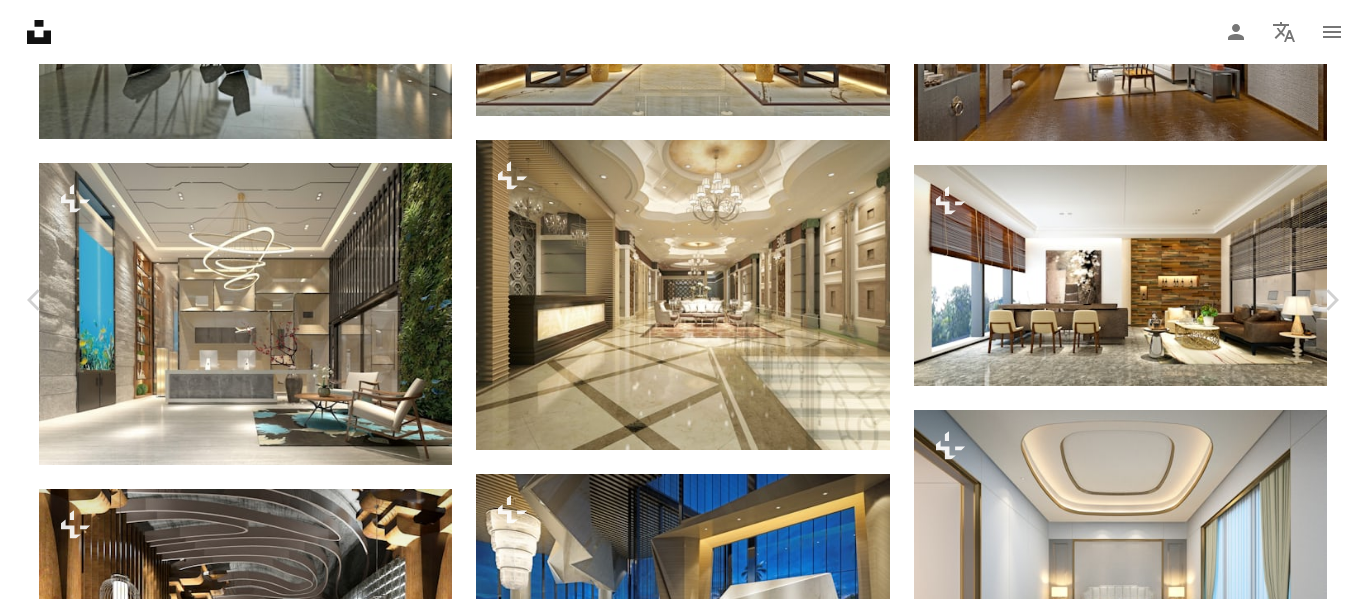 click on "An X shape" at bounding box center [20, 20] 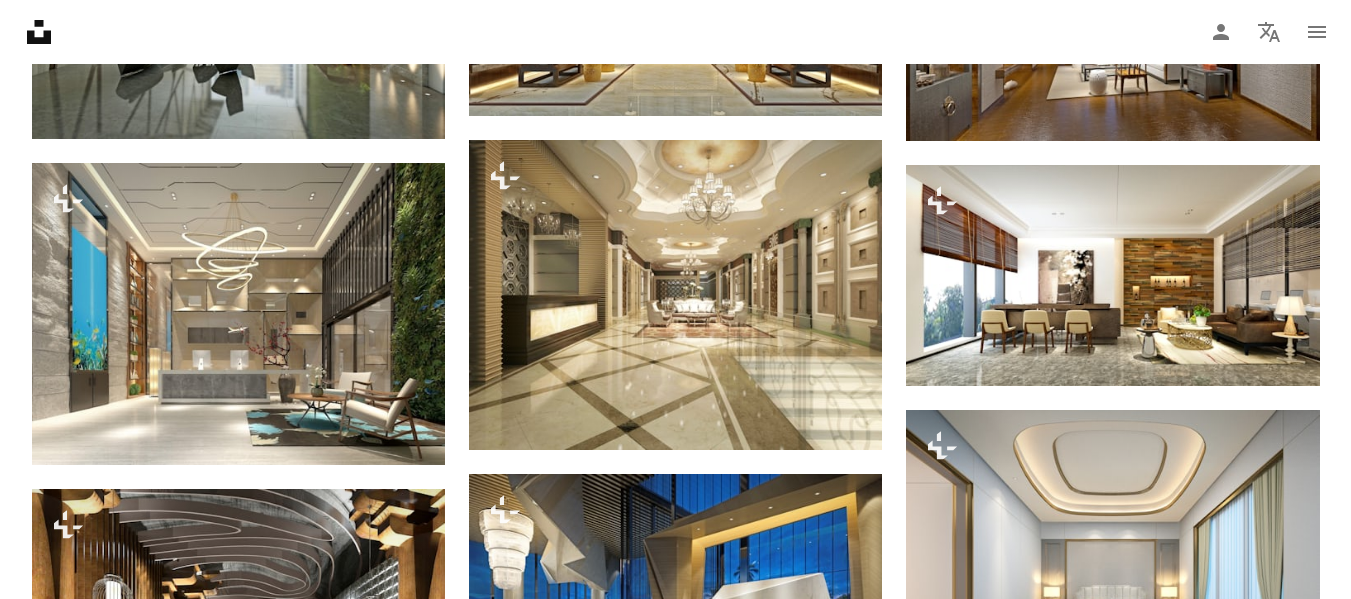 click on "Unsplash logo Unsplash Home" 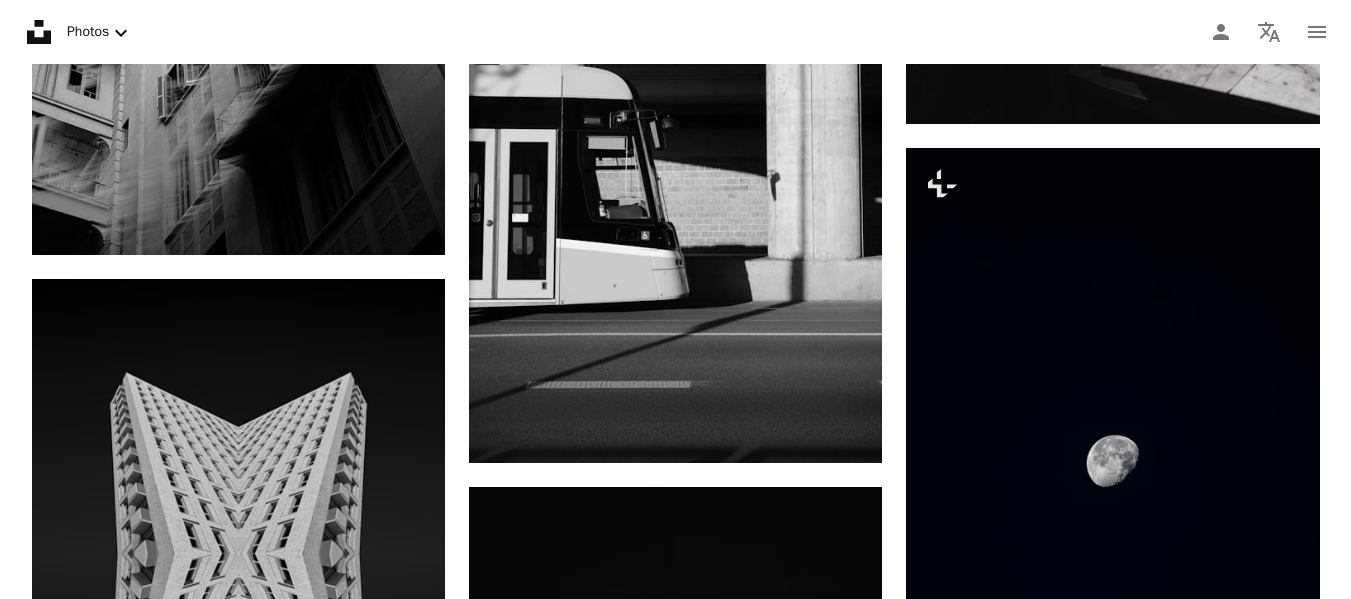 scroll, scrollTop: 0, scrollLeft: 0, axis: both 